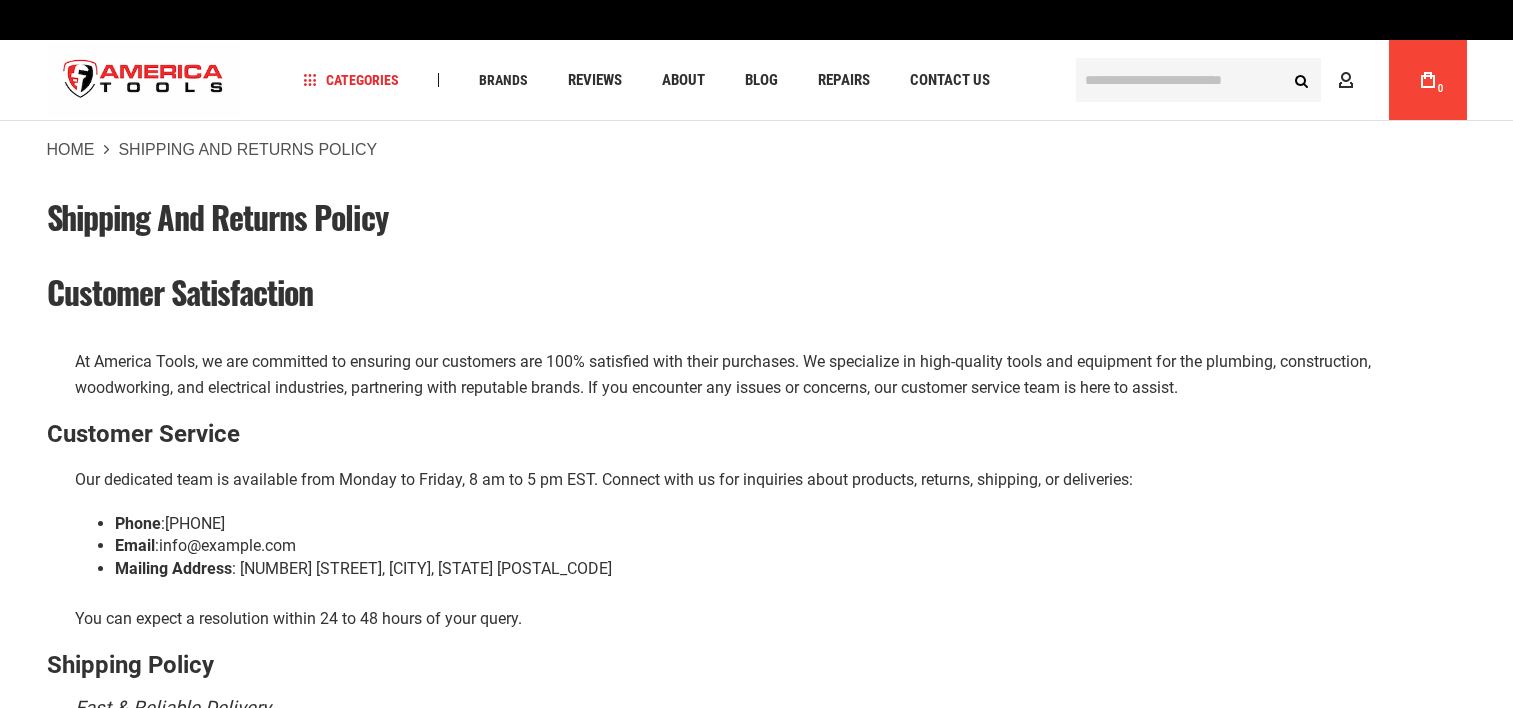 scroll, scrollTop: 0, scrollLeft: 0, axis: both 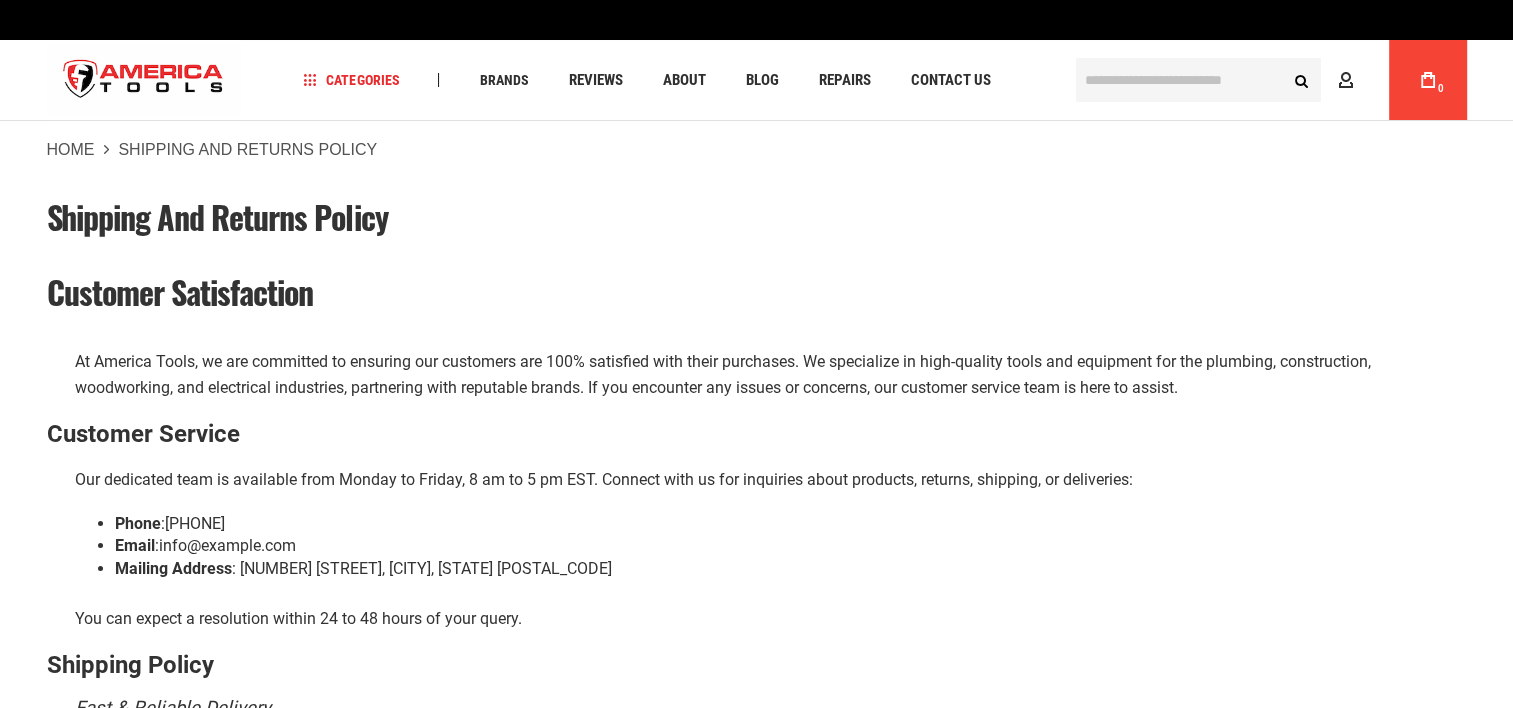 click at bounding box center (144, 80) 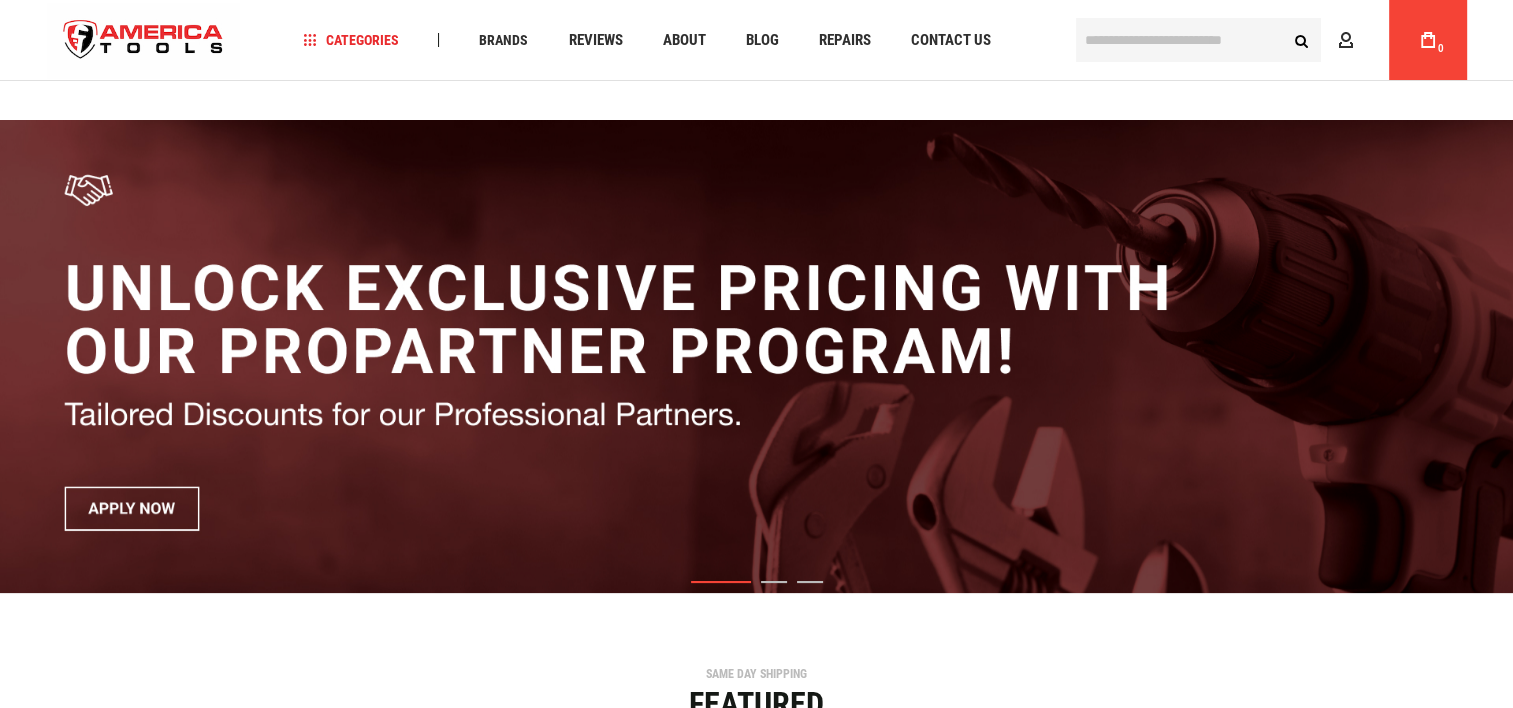 scroll, scrollTop: 566, scrollLeft: 0, axis: vertical 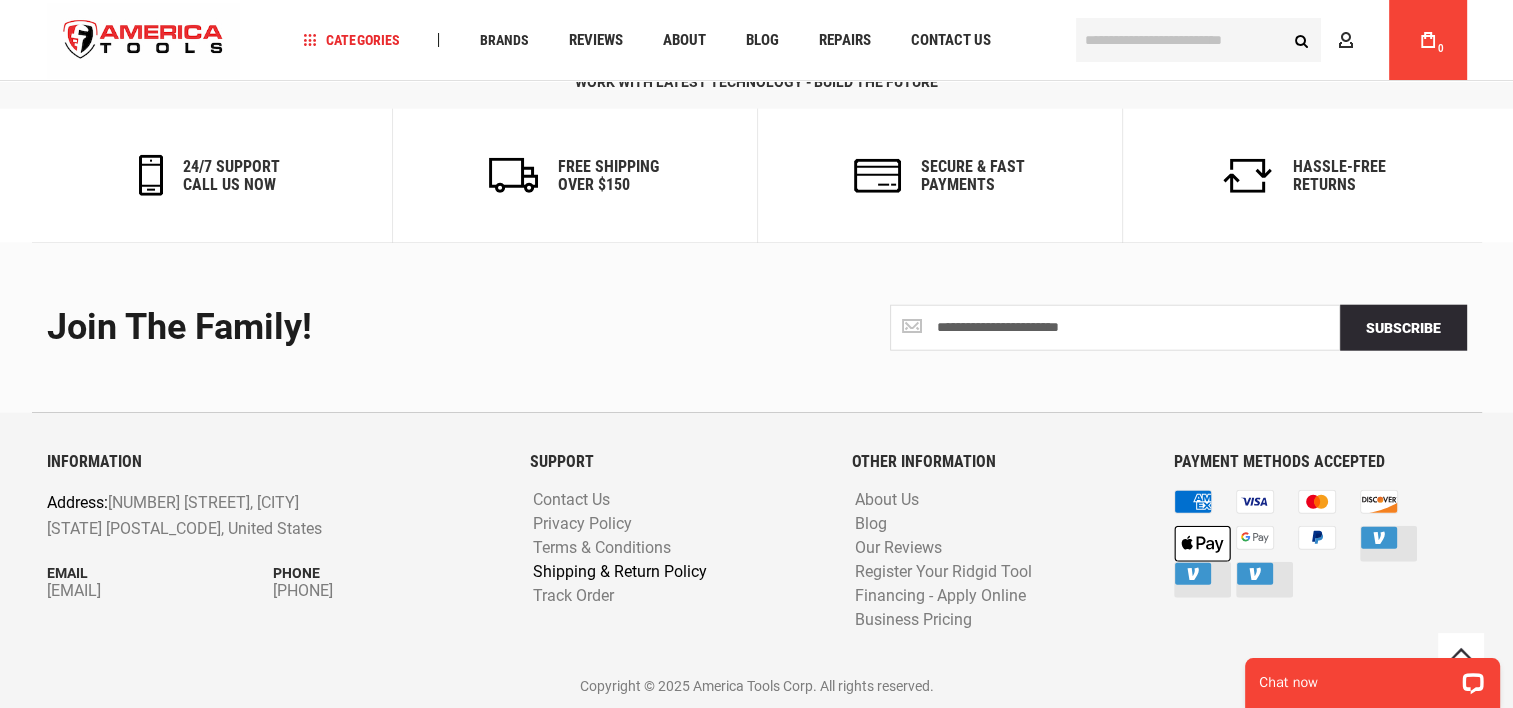 click on "Shipping & Return Policy" at bounding box center [620, 572] 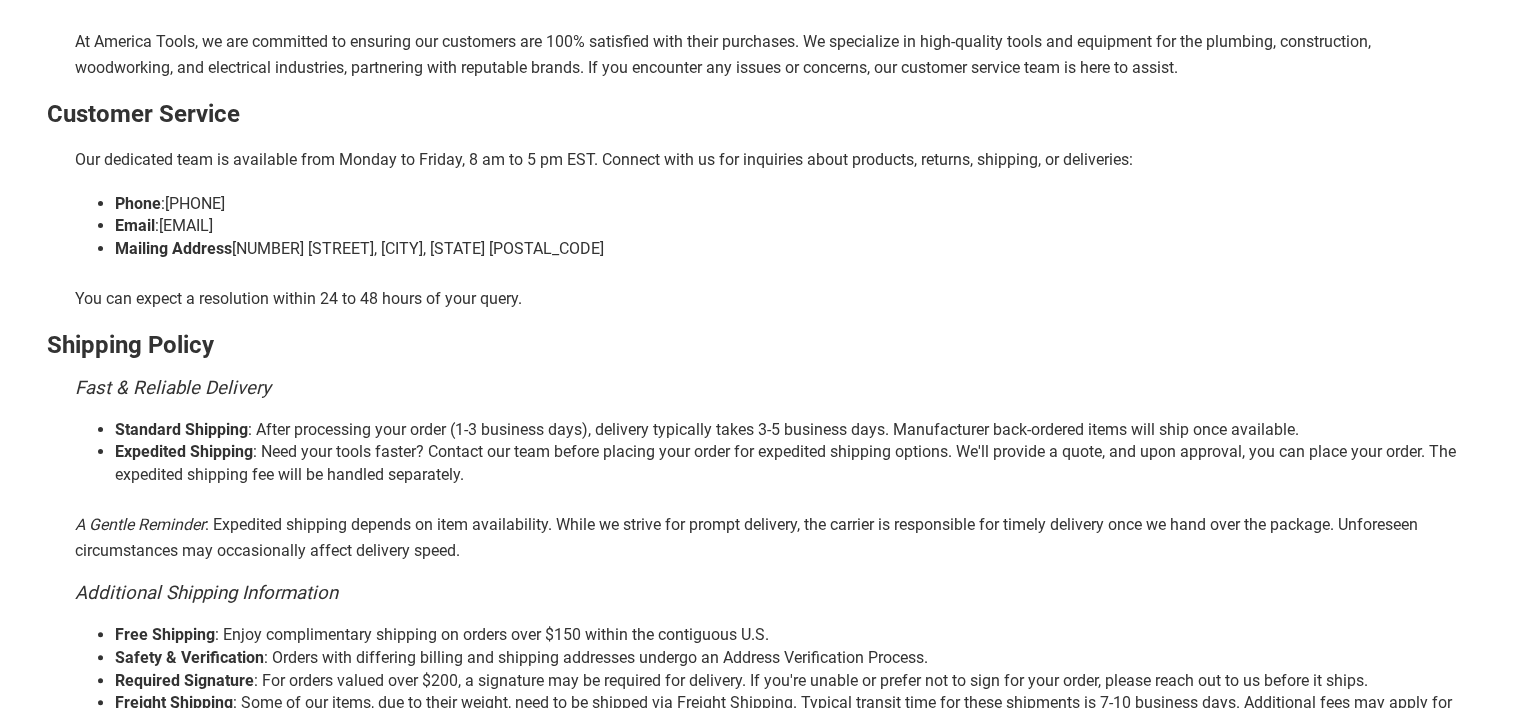 scroll, scrollTop: 320, scrollLeft: 0, axis: vertical 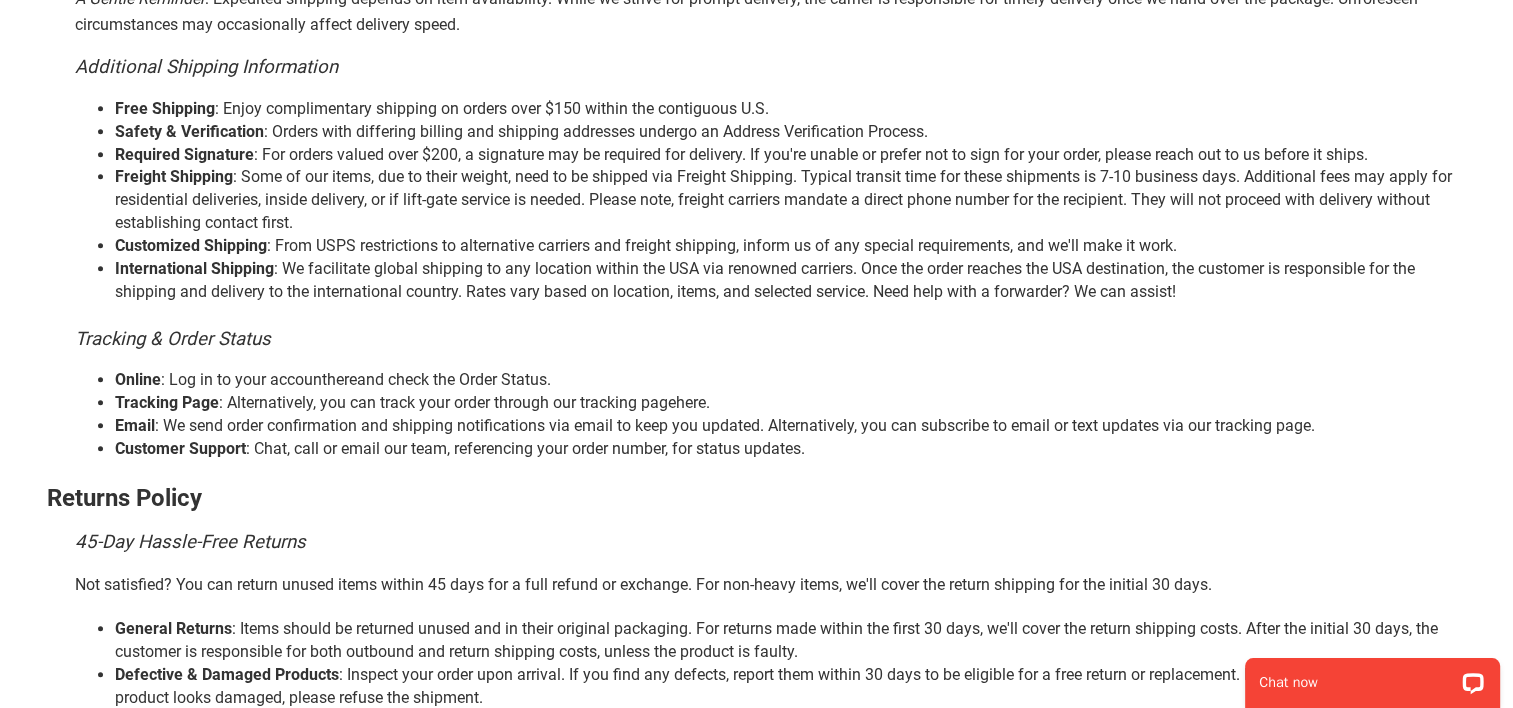 click on "Tracking Page : Alternatively, you can track your order through our tracking page  here." at bounding box center (791, 403) 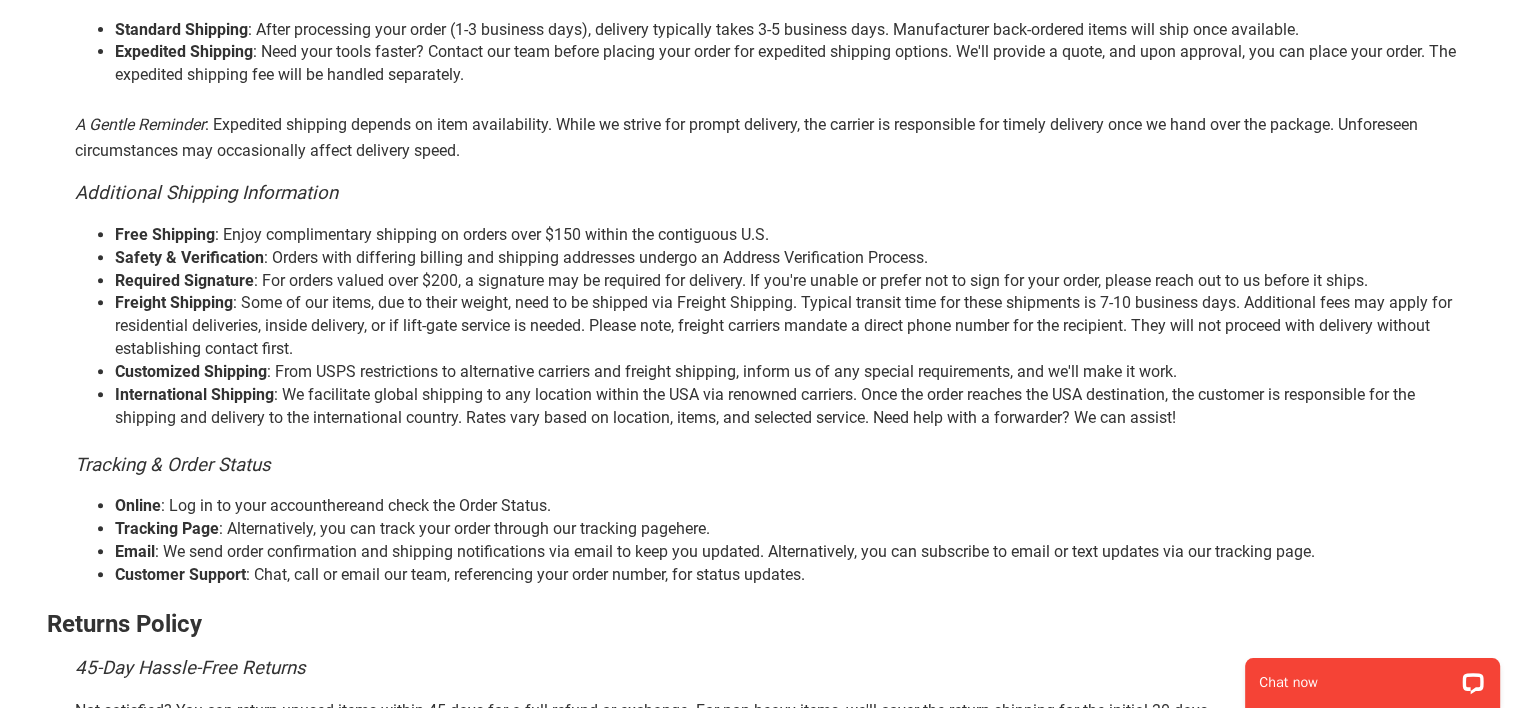scroll, scrollTop: 719, scrollLeft: 0, axis: vertical 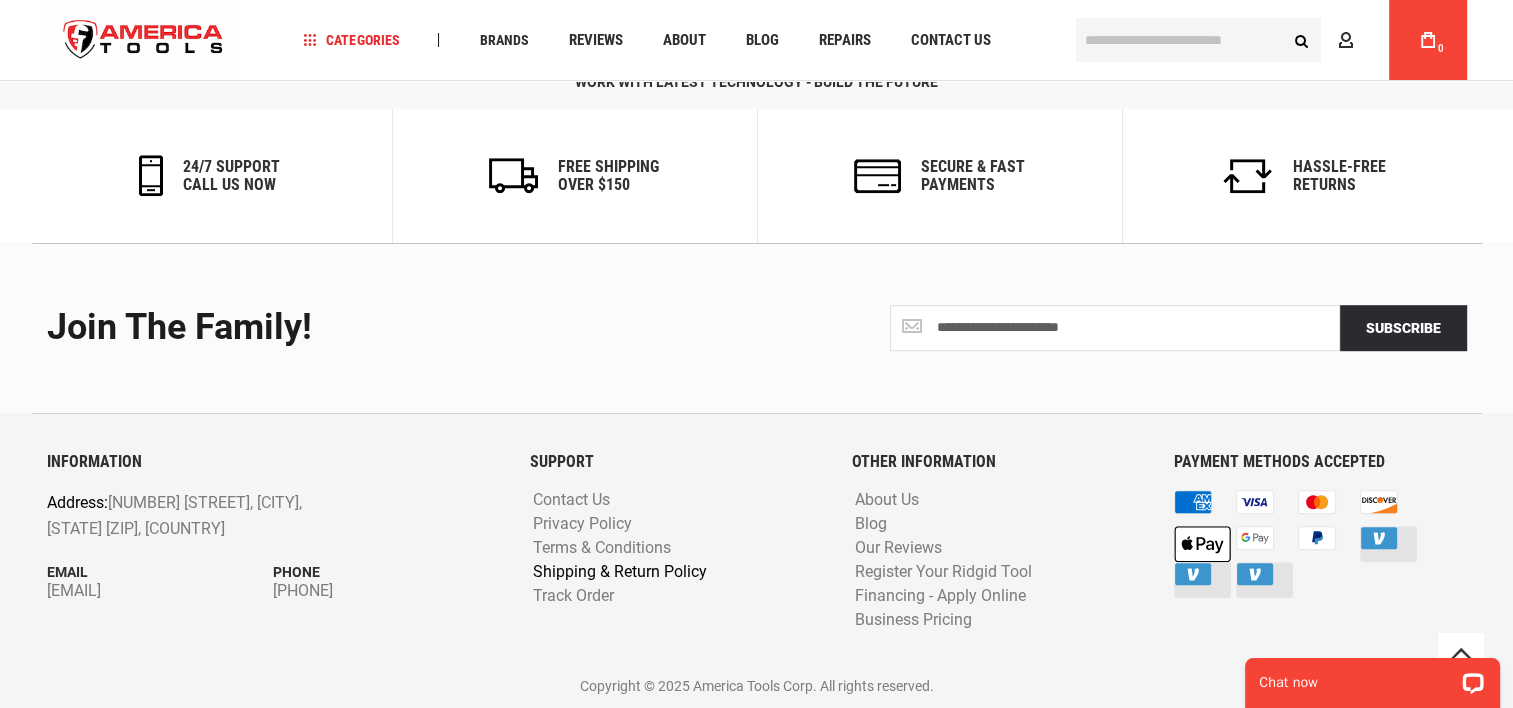 click on "Shipping & Return Policy" at bounding box center [620, 572] 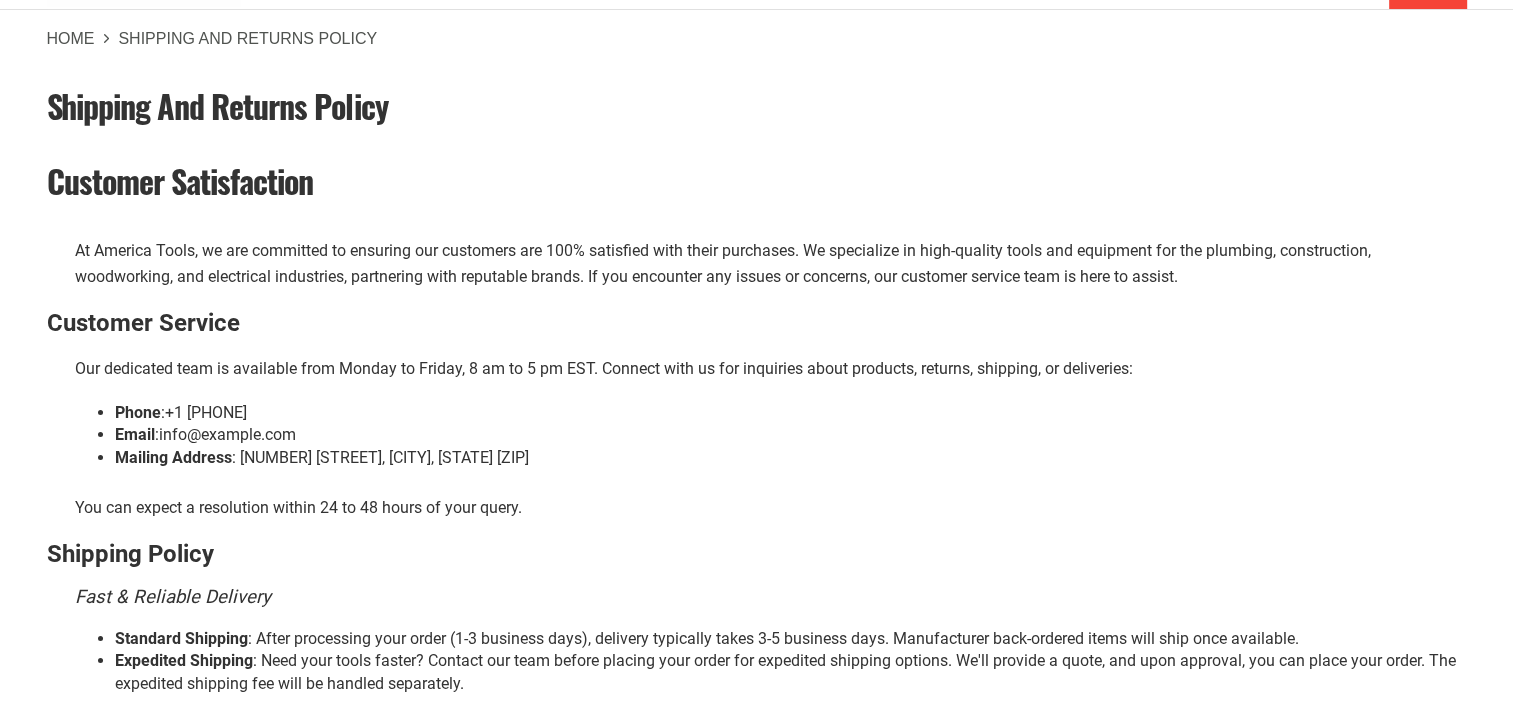 scroll, scrollTop: 112, scrollLeft: 0, axis: vertical 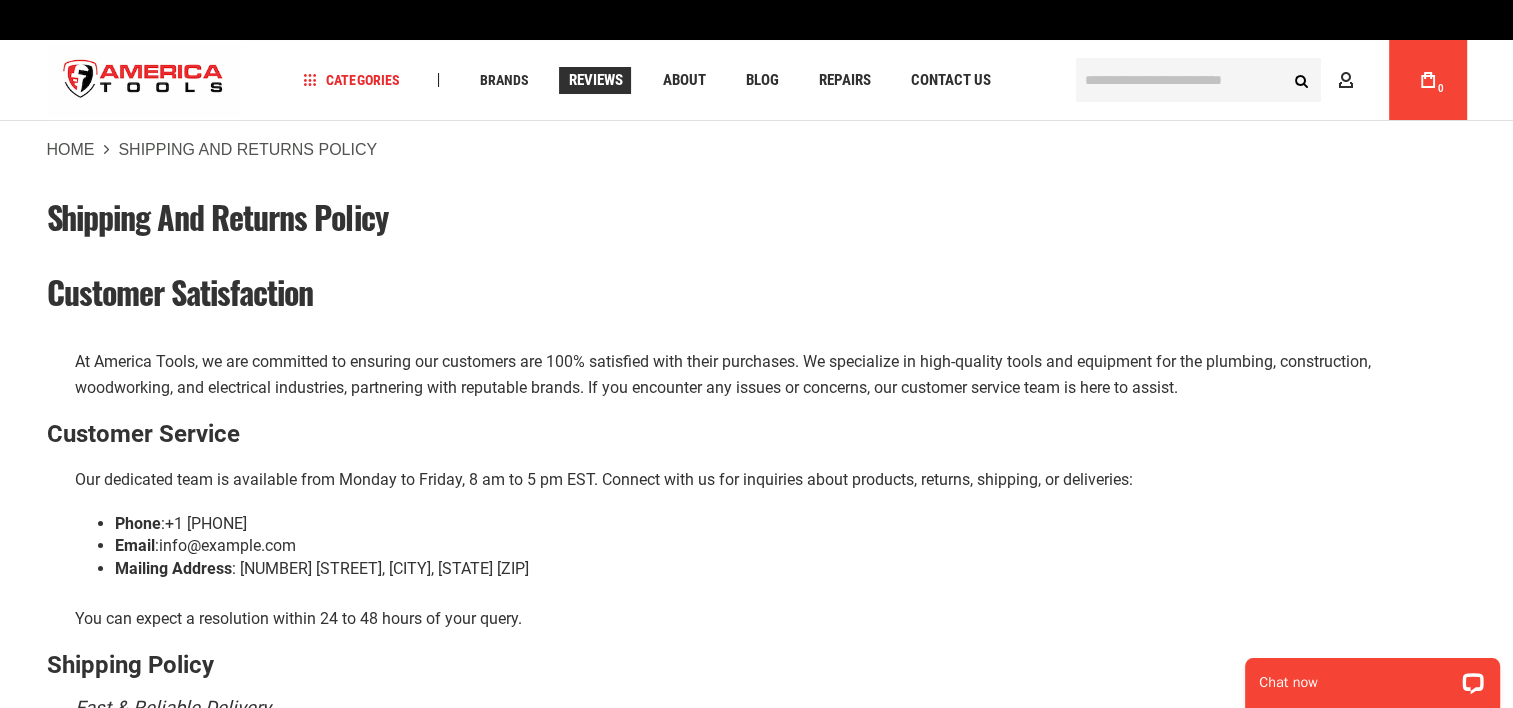 click on "Reviews" at bounding box center [595, 80] 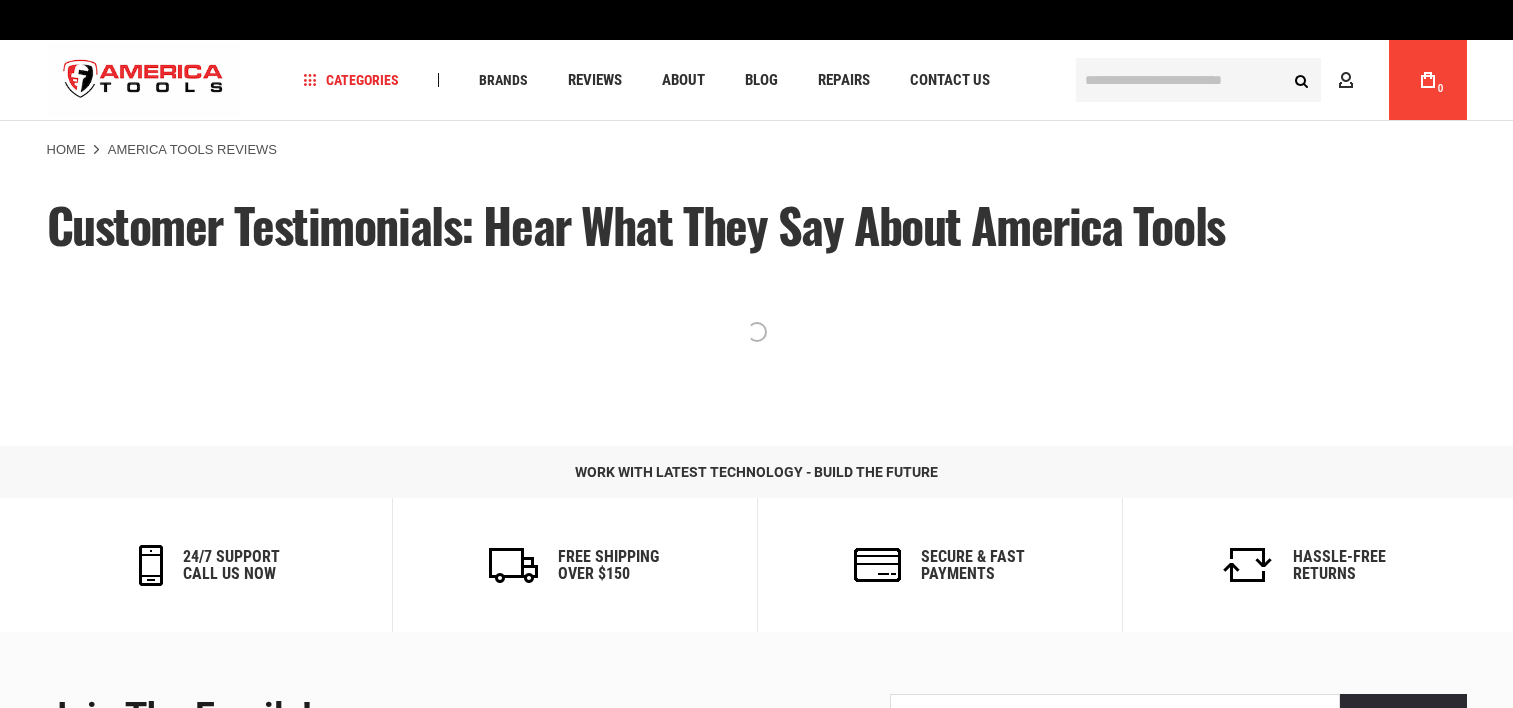 scroll, scrollTop: 0, scrollLeft: 0, axis: both 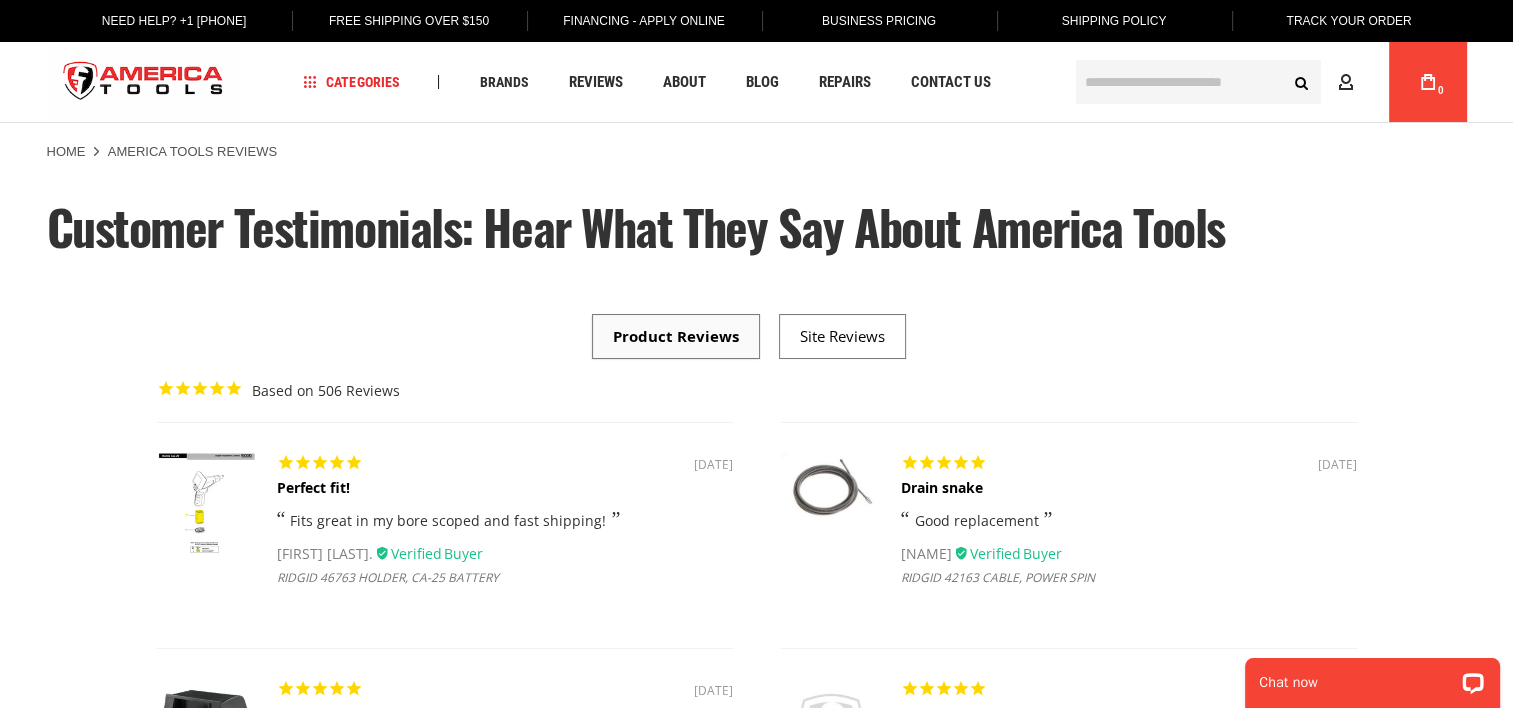 click at bounding box center [144, 82] 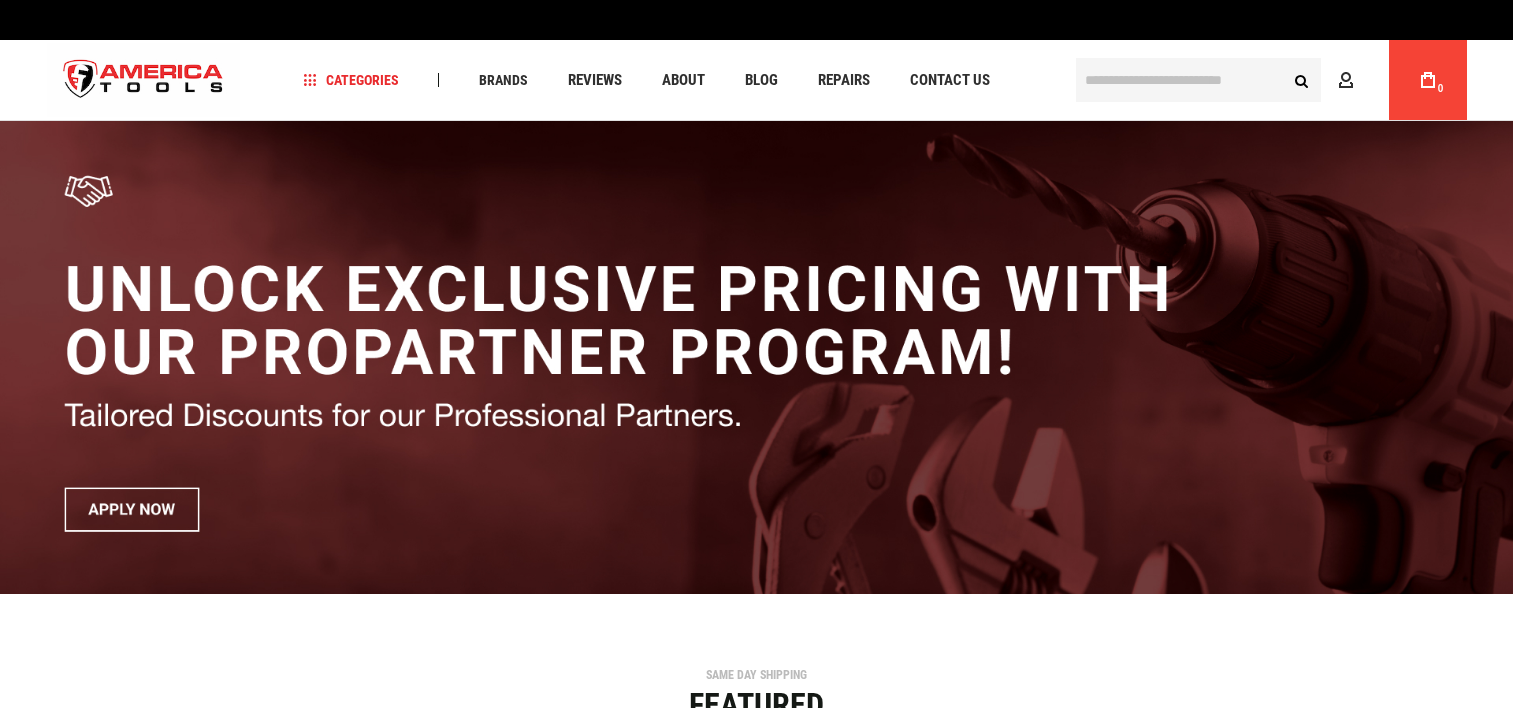 scroll, scrollTop: 0, scrollLeft: 0, axis: both 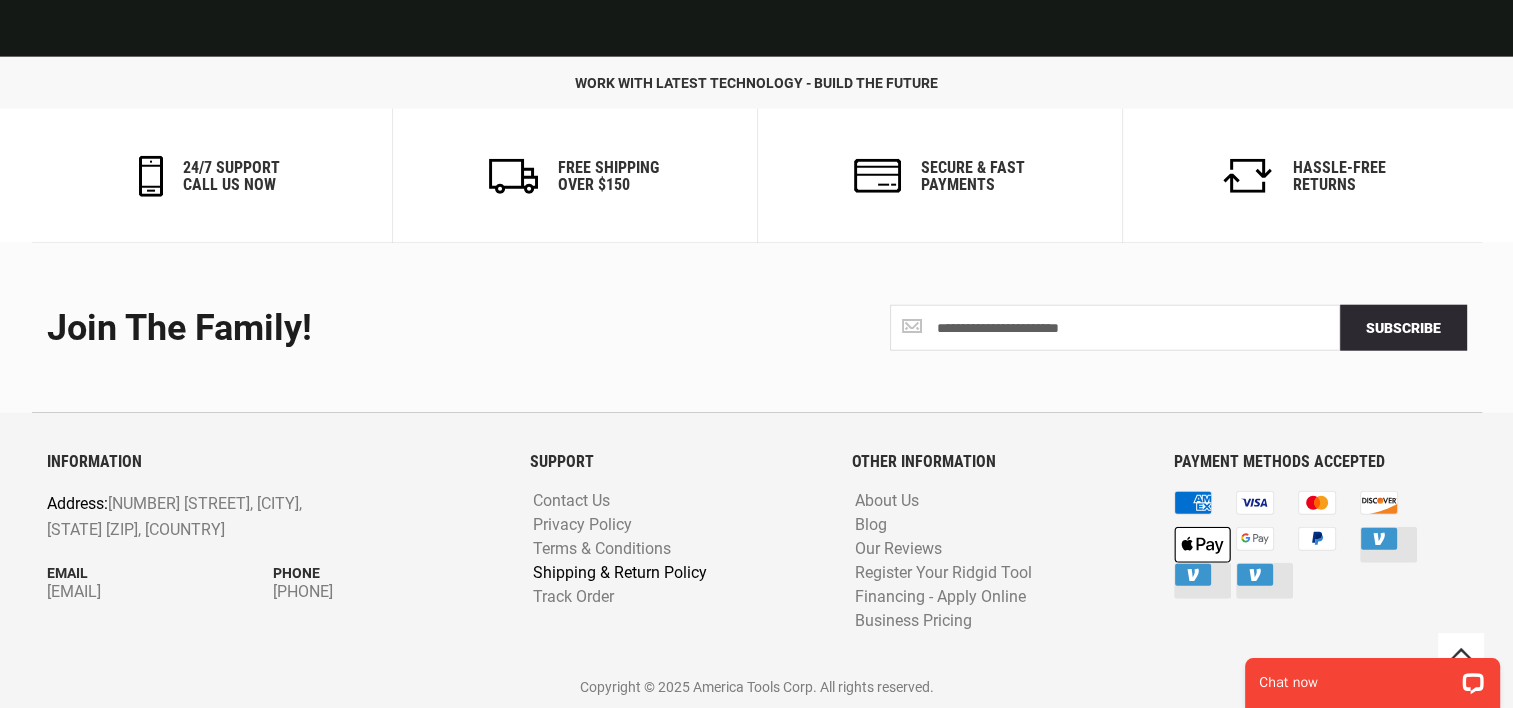 click on "Shipping & Return Policy" at bounding box center (620, 573) 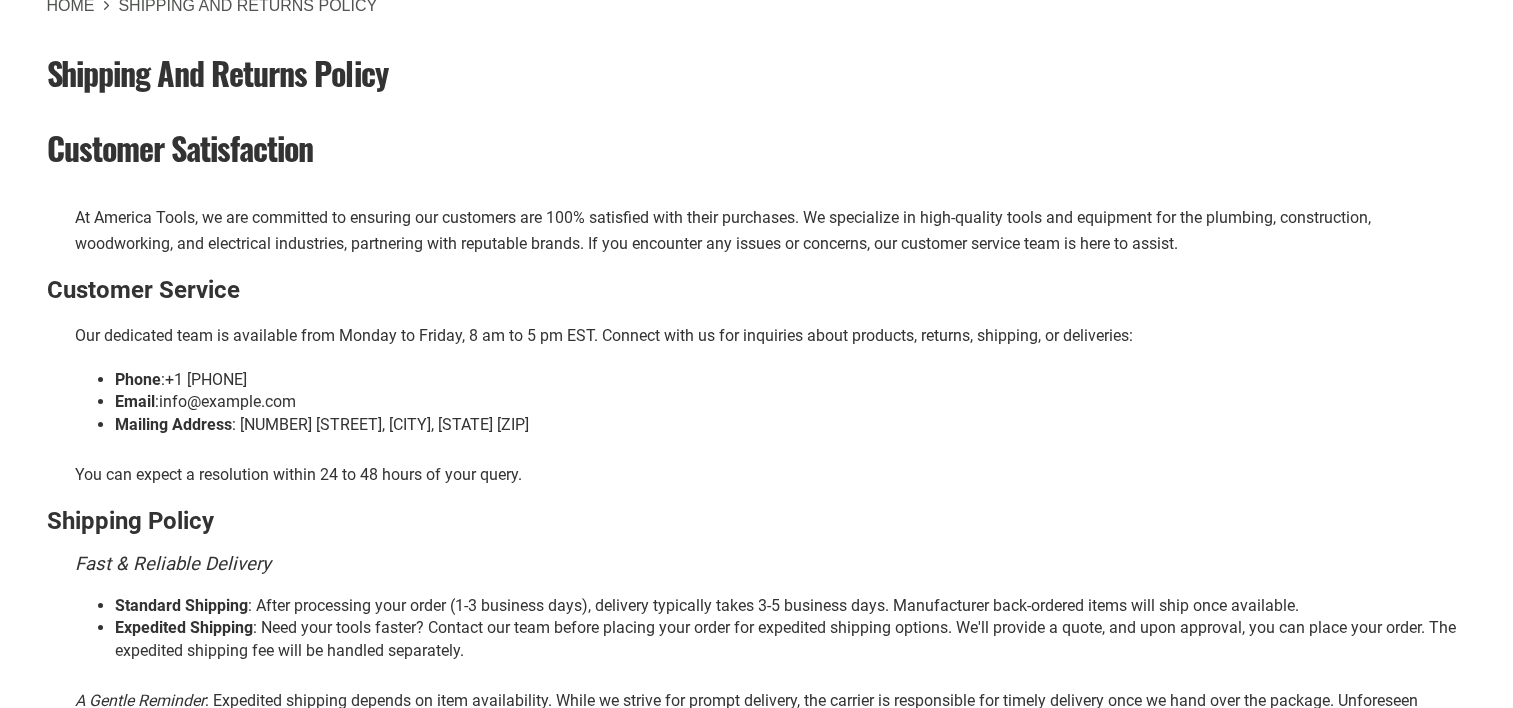scroll, scrollTop: 164, scrollLeft: 0, axis: vertical 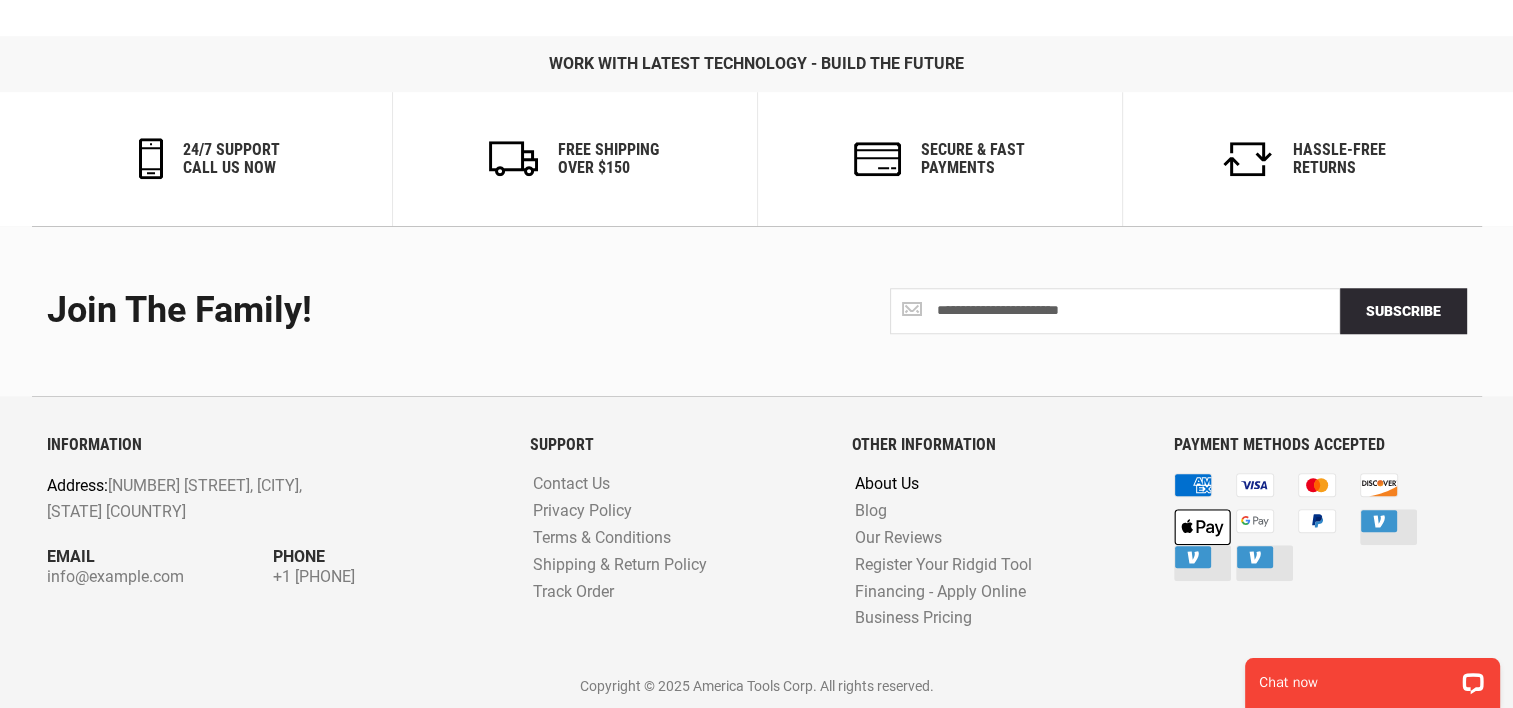 click on "About Us" at bounding box center (887, 484) 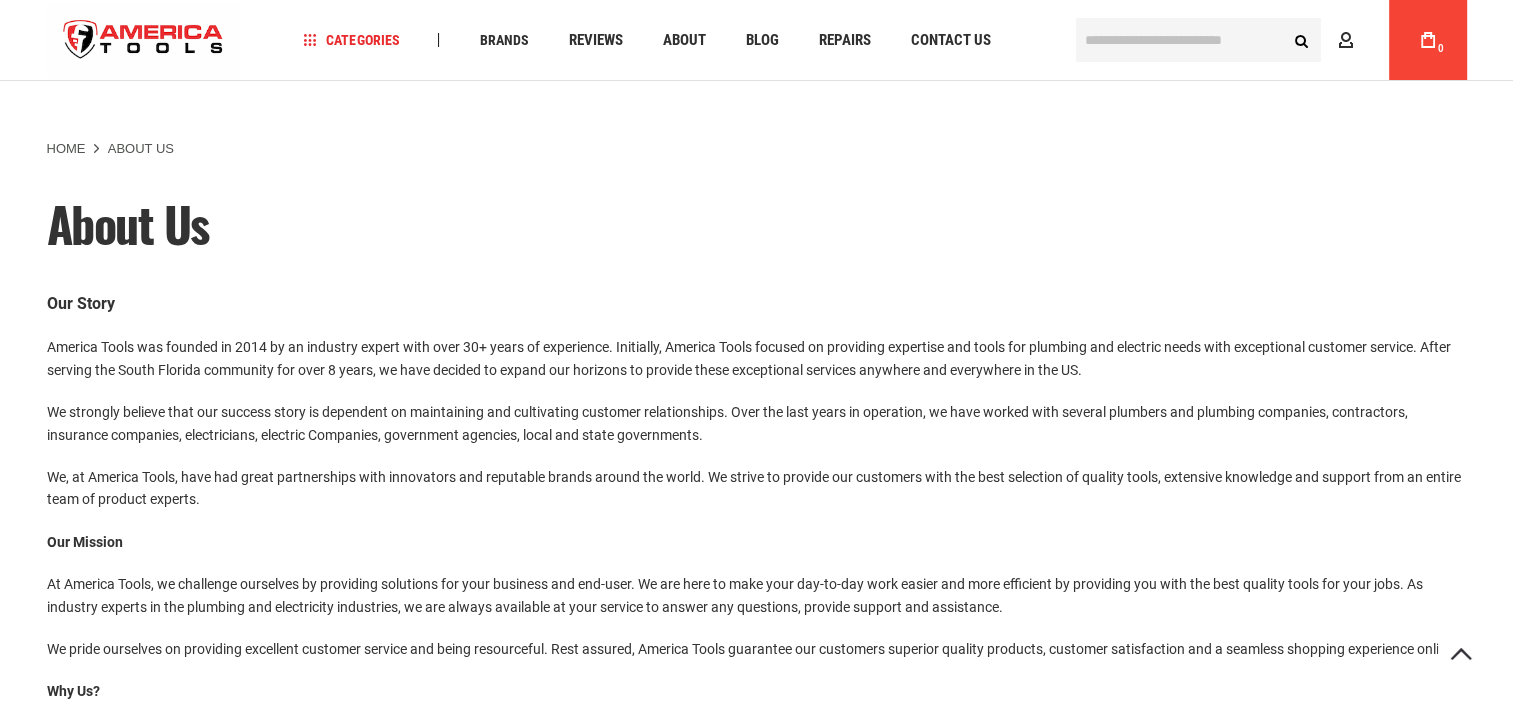scroll, scrollTop: 135, scrollLeft: 0, axis: vertical 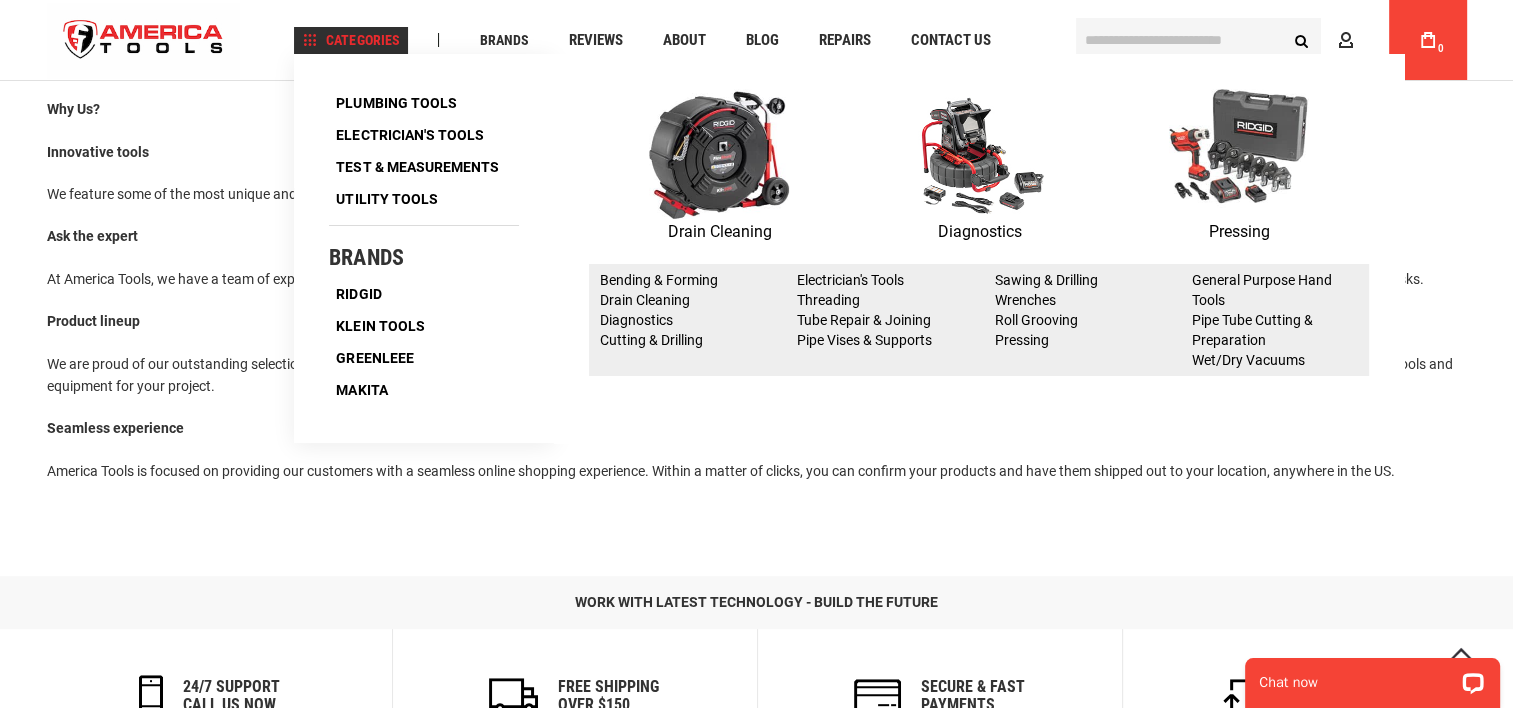 click at bounding box center [719, 154] 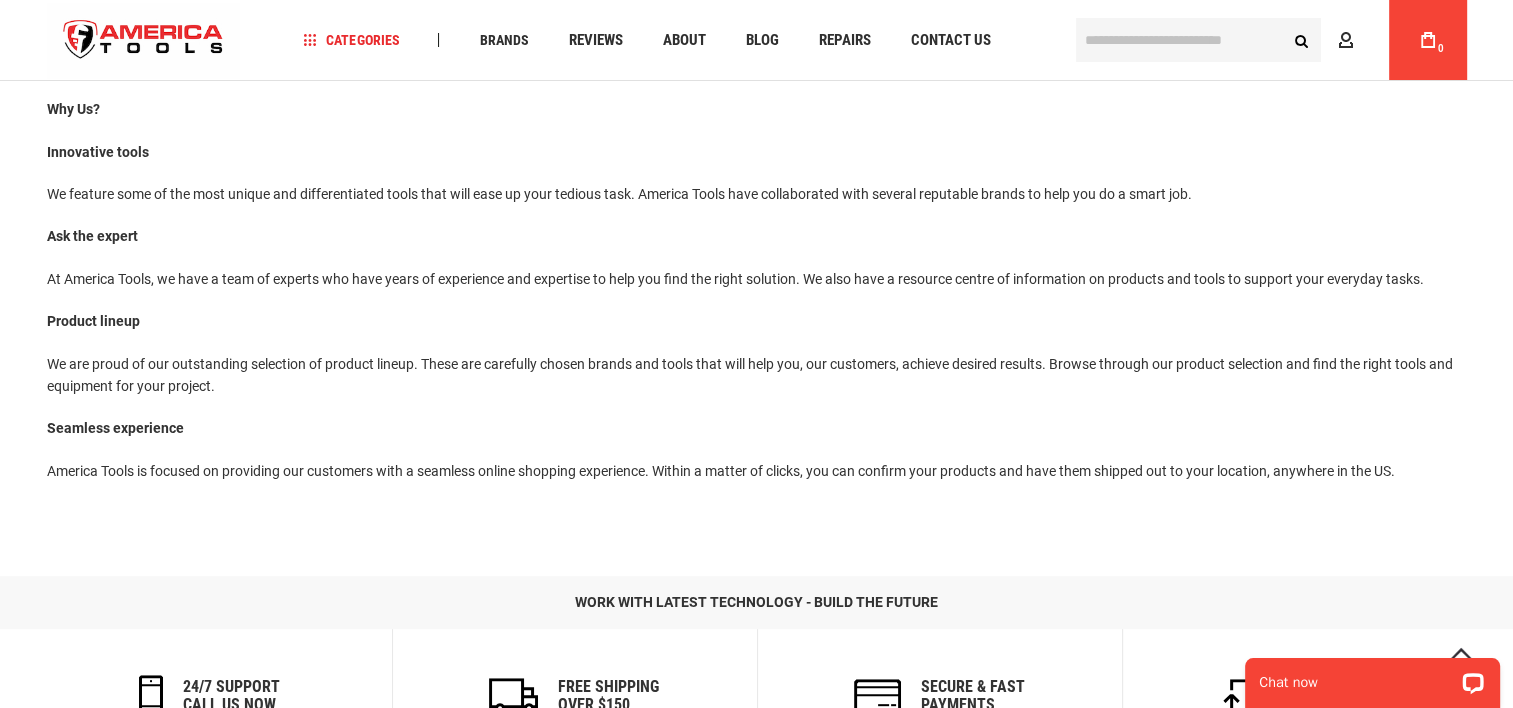 click on "About Us
Our Story
America Tools was founded in 2014 by an industry expert with over 30+ years of experience. Initially, America Tools focused on providing expertise and tools for plumbing and electric needs with exceptional customer service. After serving the [REGION] community for over 8 years, we have decided to expand our horizons to provide these exceptional services anywhere and everywhere in the US.
We strongly believe that our success story is dependent on maintaining and cultivating customer relationships. Over the last years in operation, we have worked with several plumbers and plumbing companies, contractors, insurance companies, electricians, electric Companies, government agencies, local and state governments.
Our Mission
Why Us?
Innovative tools
Ask the expert" at bounding box center (757, 79) 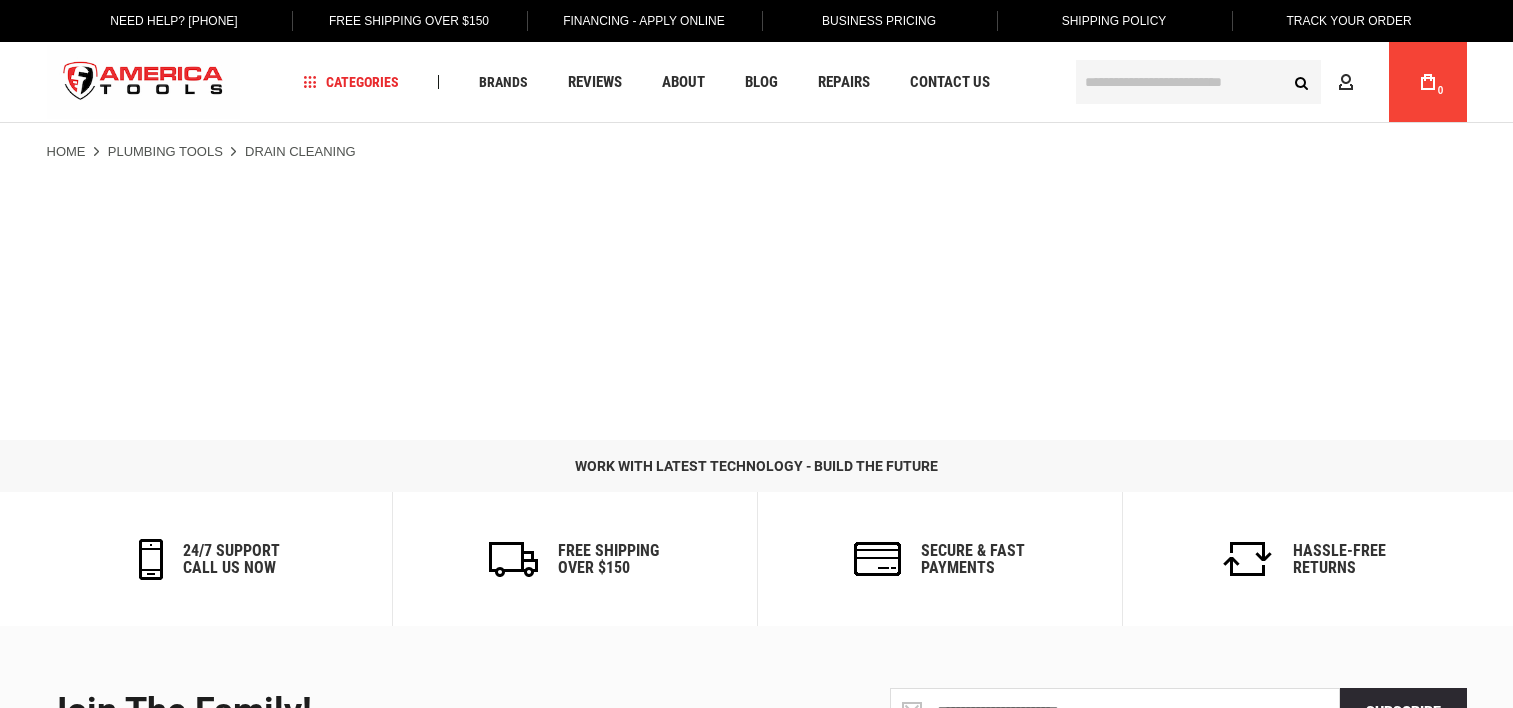scroll, scrollTop: 0, scrollLeft: 0, axis: both 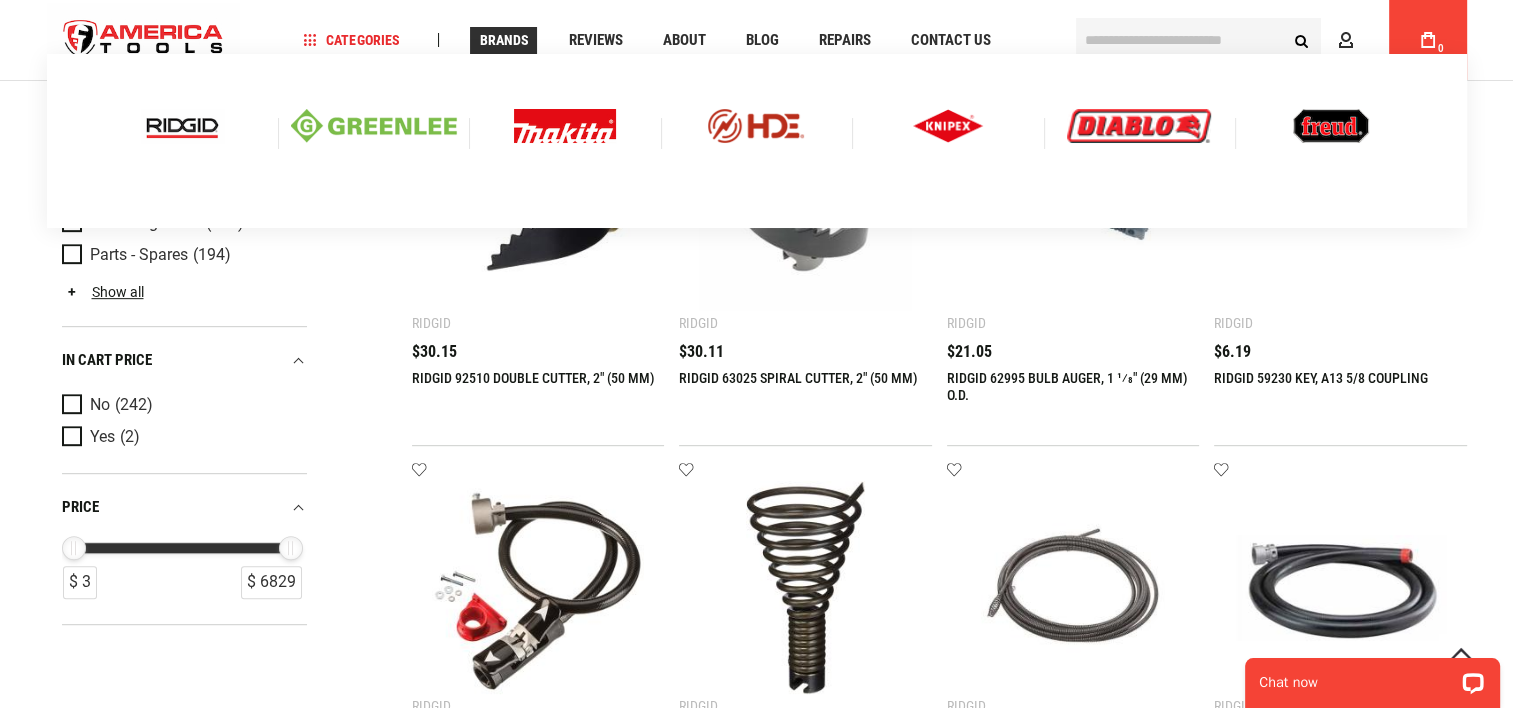click at bounding box center (182, 126) 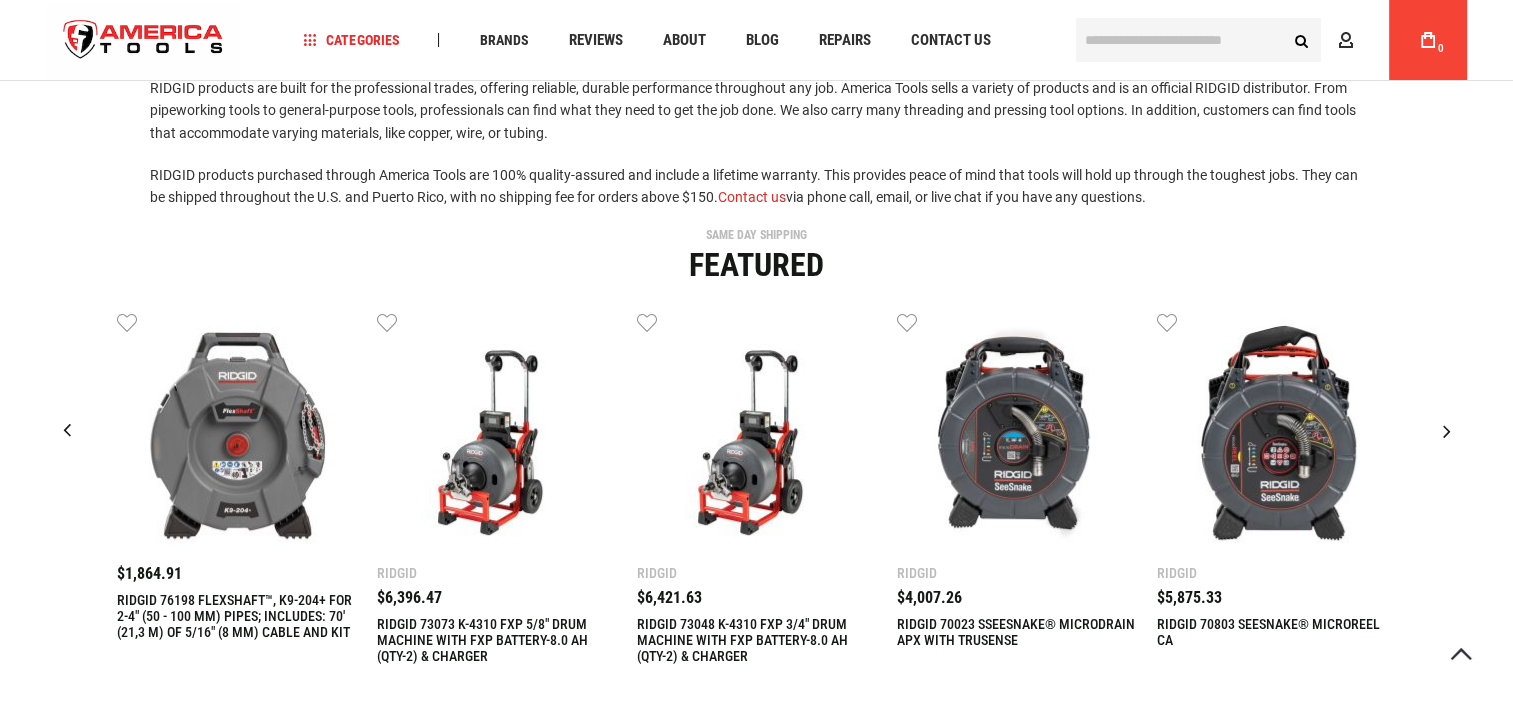 scroll, scrollTop: 592, scrollLeft: 0, axis: vertical 